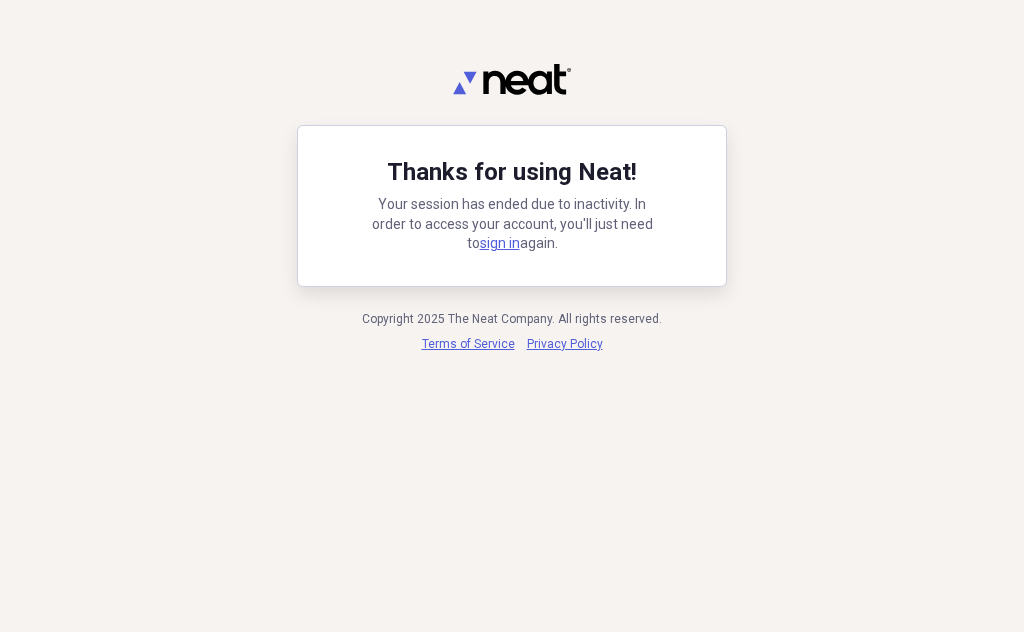 scroll, scrollTop: 91, scrollLeft: 0, axis: vertical 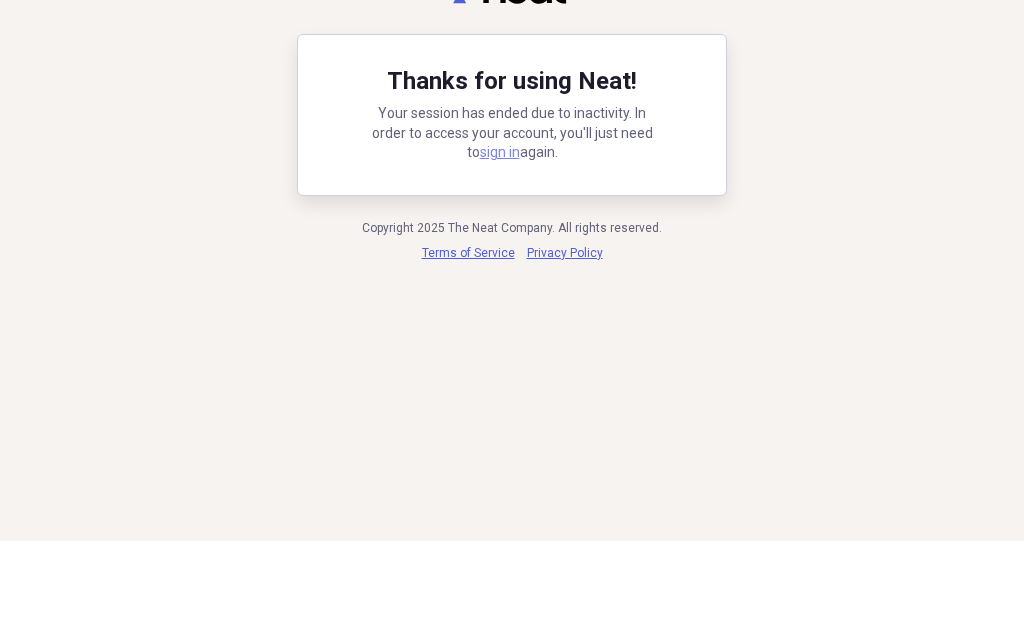 click on "sign in" at bounding box center [500, 153] 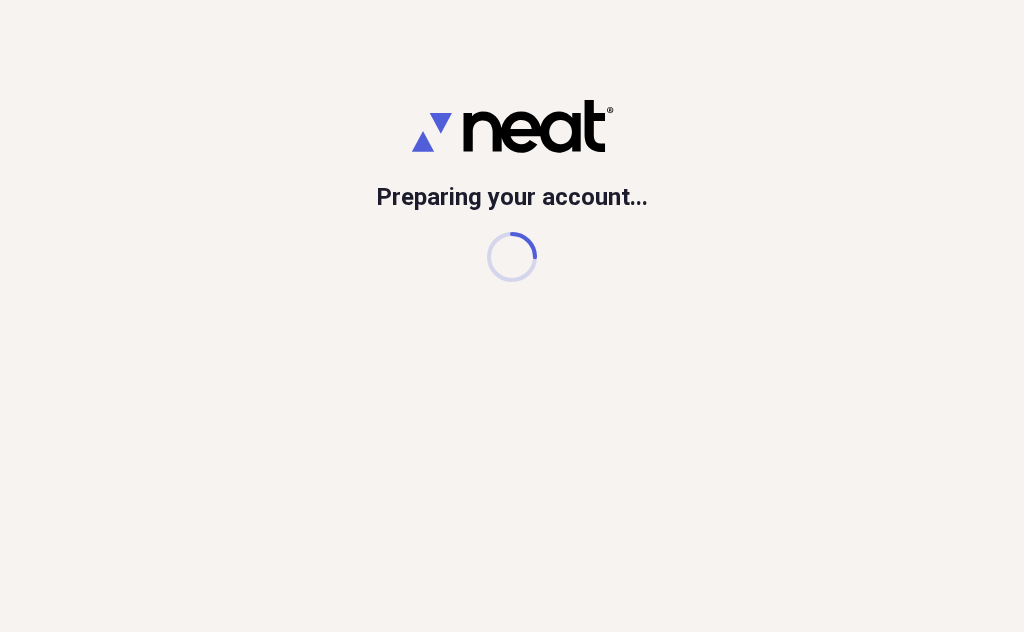 scroll, scrollTop: 0, scrollLeft: 0, axis: both 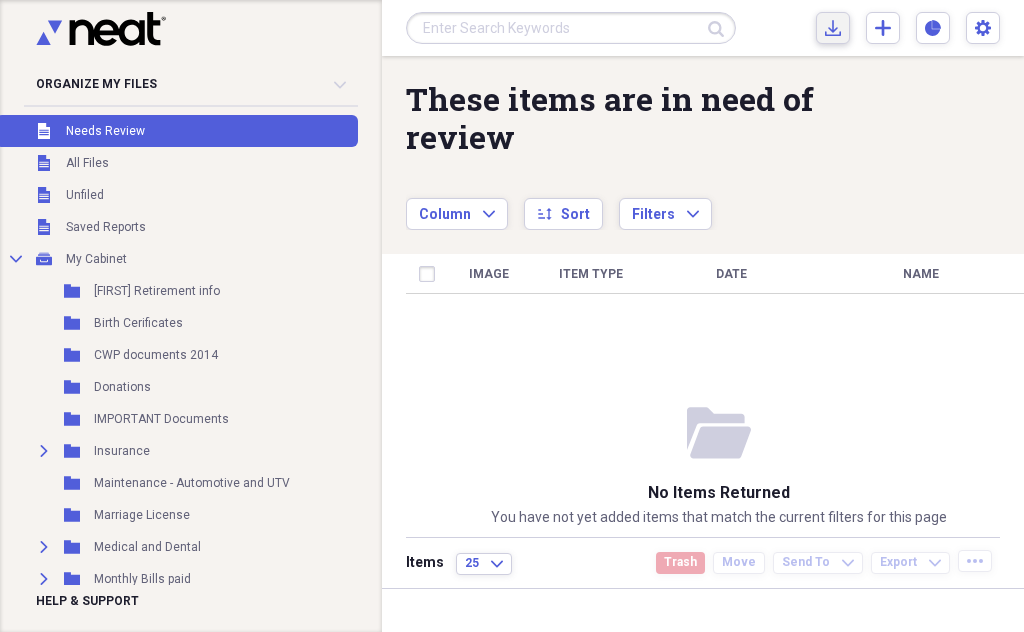 click on "Import Import" at bounding box center (833, 28) 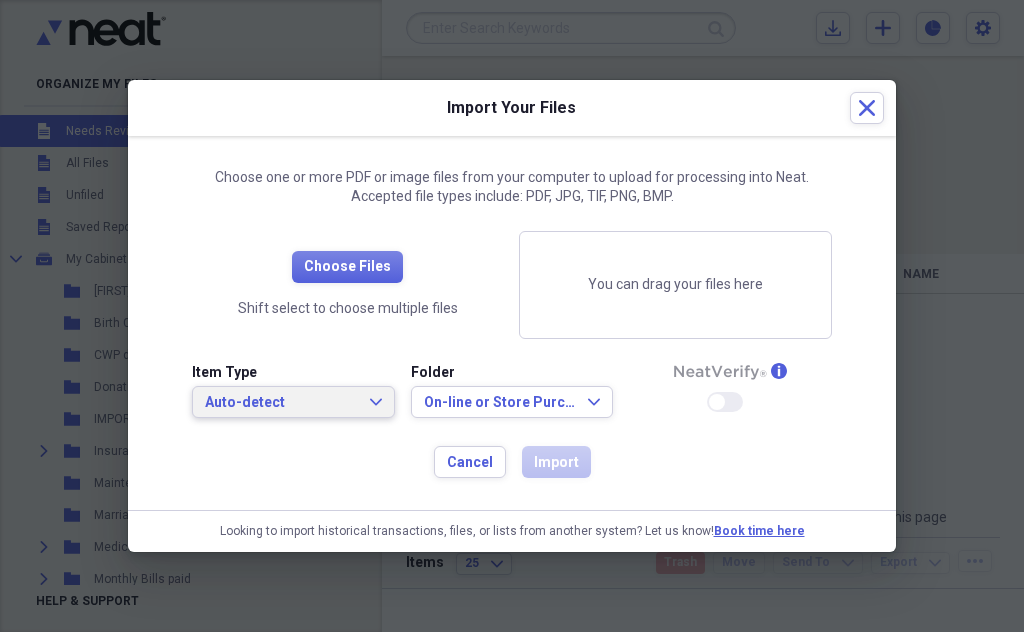 click on "Auto-detect Expand" at bounding box center [293, 402] 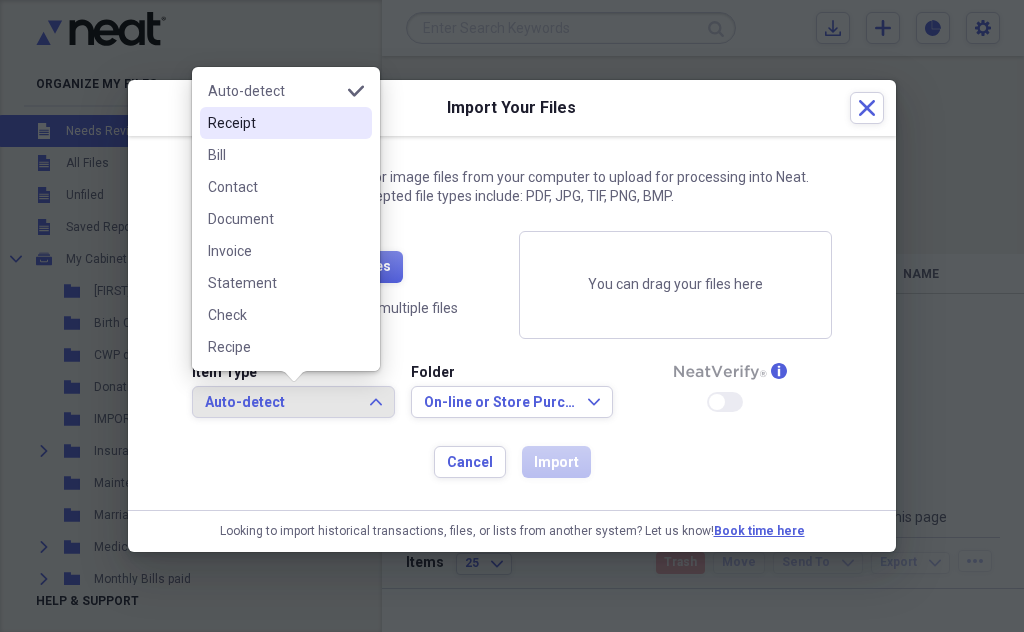 click on "Receipt" at bounding box center [274, 123] 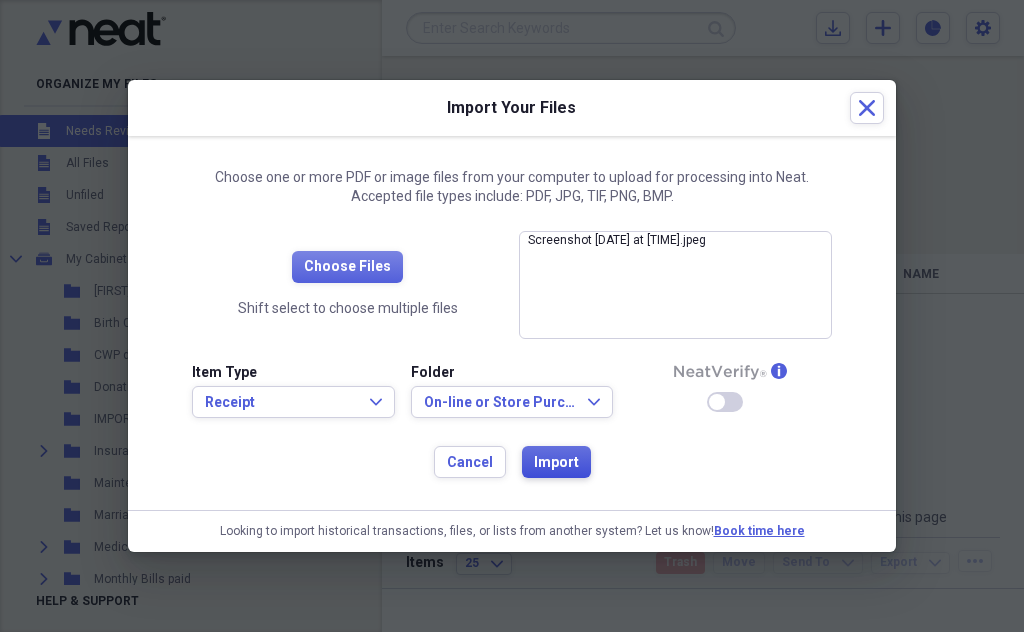 click on "Import" at bounding box center (556, 463) 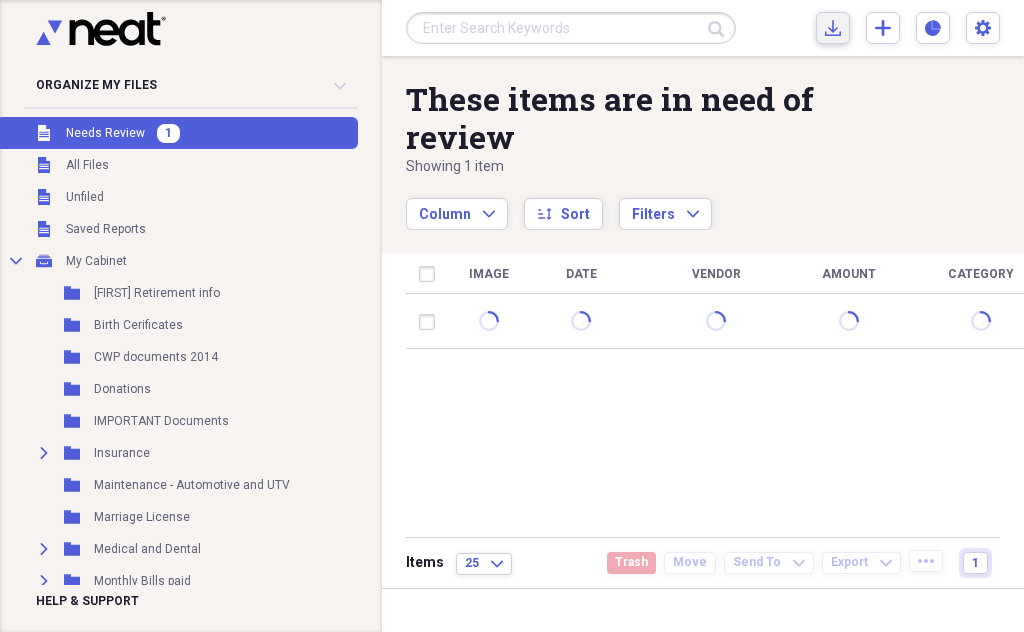 click on "Import Import" at bounding box center [833, 28] 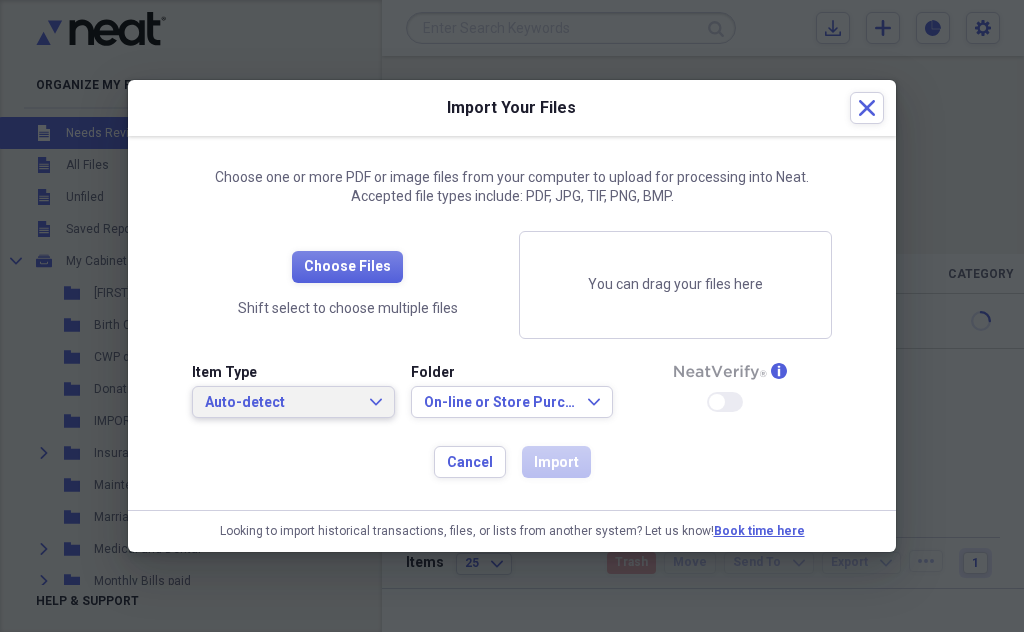 click on "Auto-detect Expand" at bounding box center [293, 402] 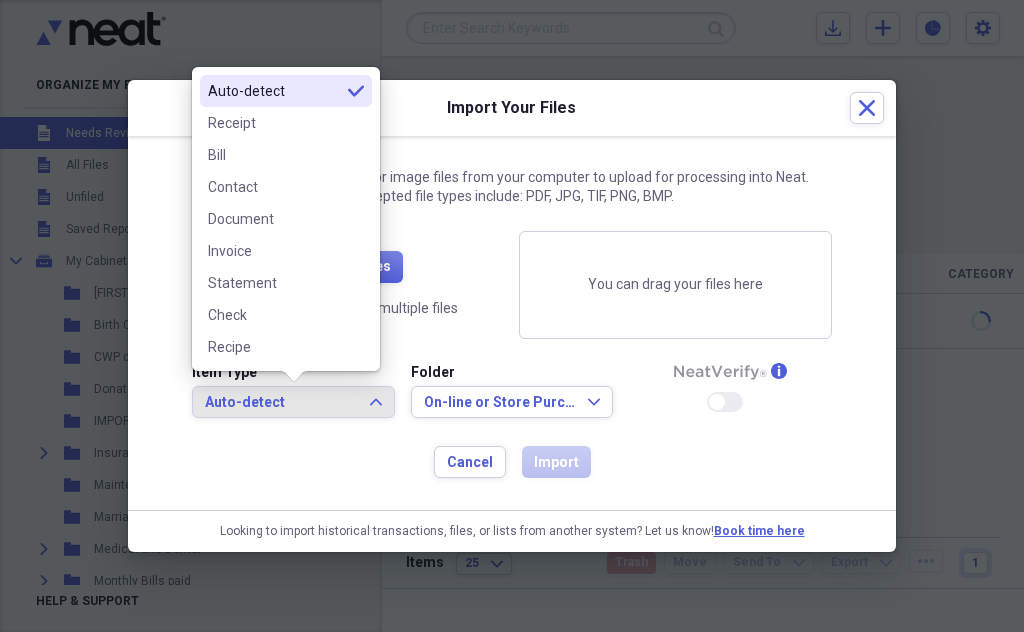 click on "Receipt" at bounding box center [274, 123] 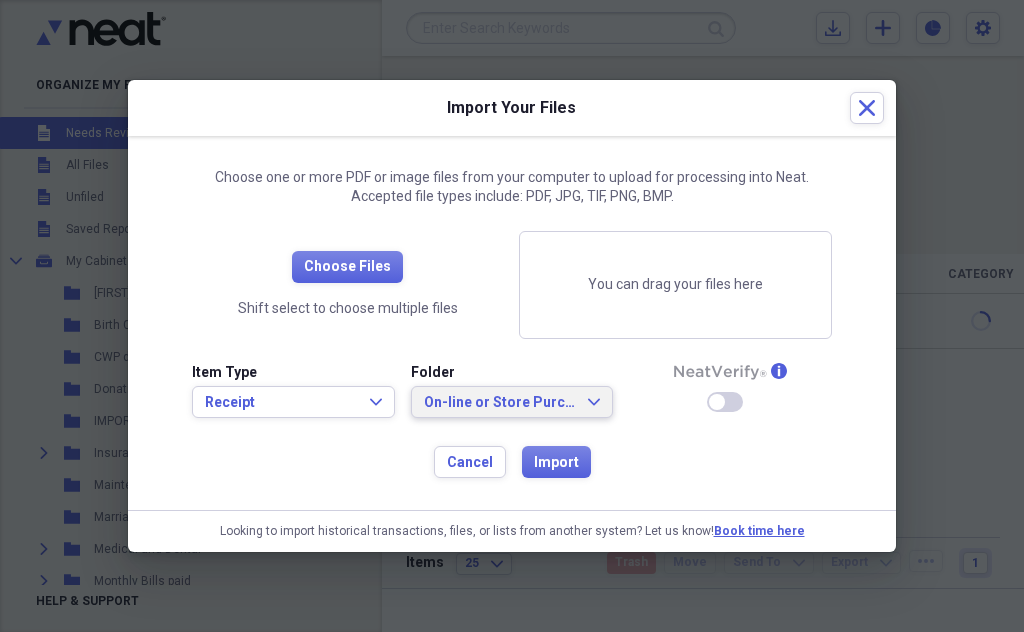 click on "On-line or Store Purchases Expand" at bounding box center (512, 403) 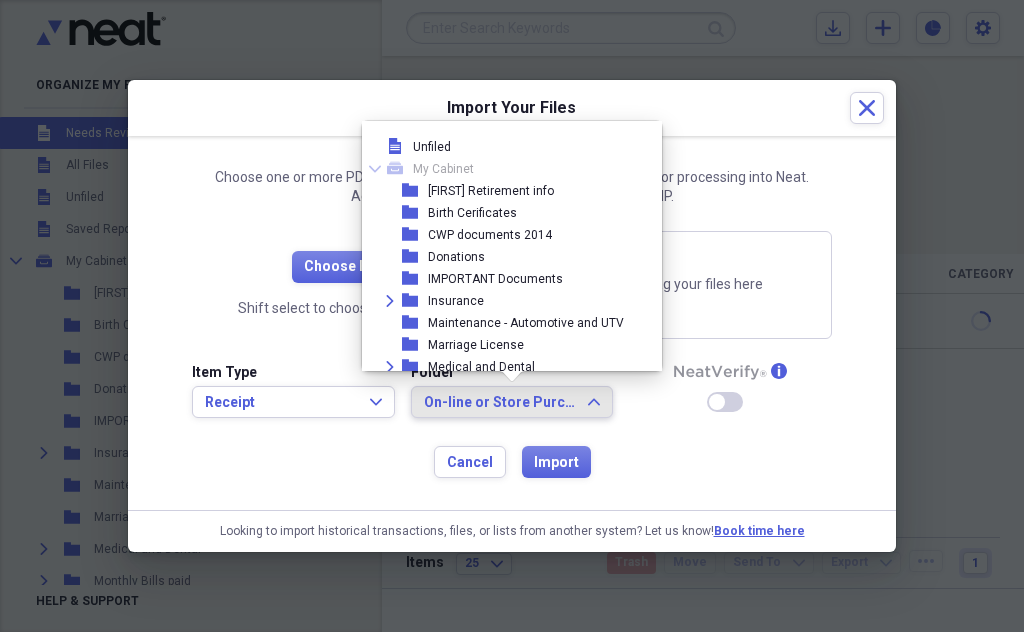 scroll, scrollTop: 165, scrollLeft: 0, axis: vertical 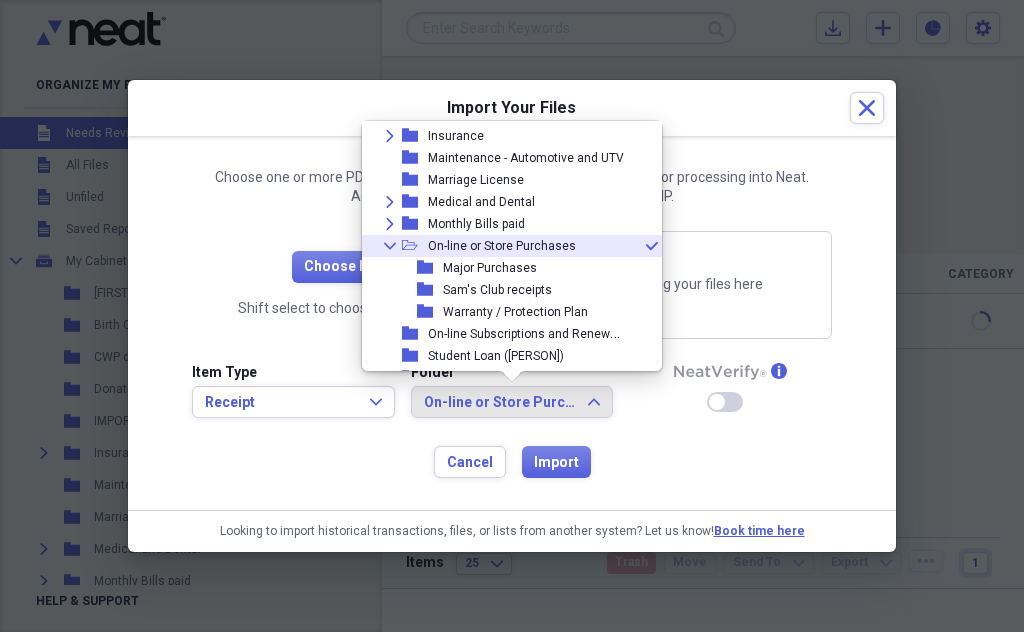 click on "Sam's Club receipts" at bounding box center (497, 290) 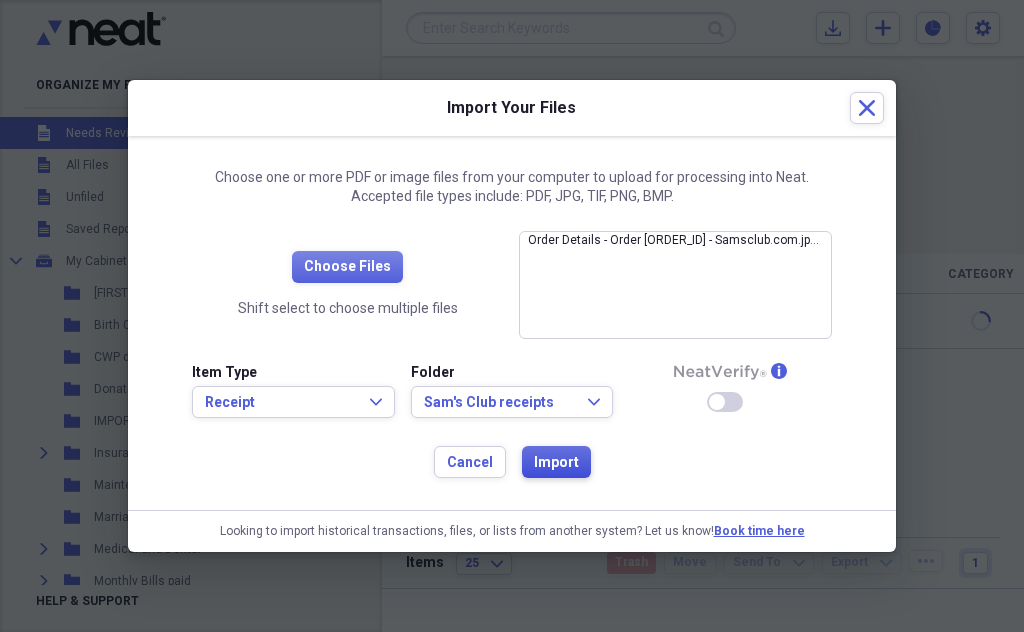 click on "Import" at bounding box center [556, 463] 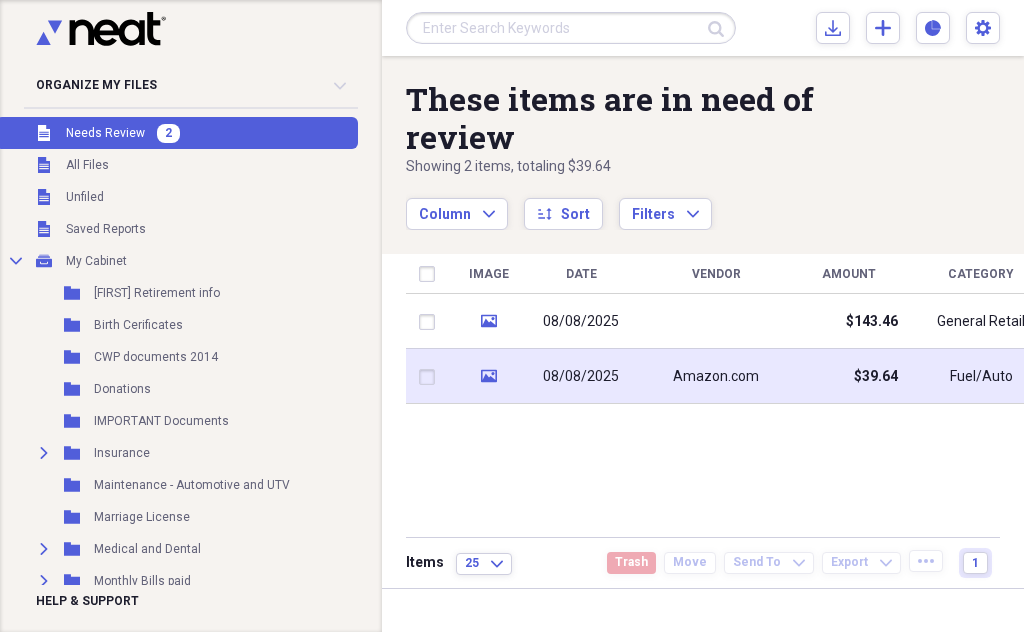 click on "08/08/2025" at bounding box center (581, 377) 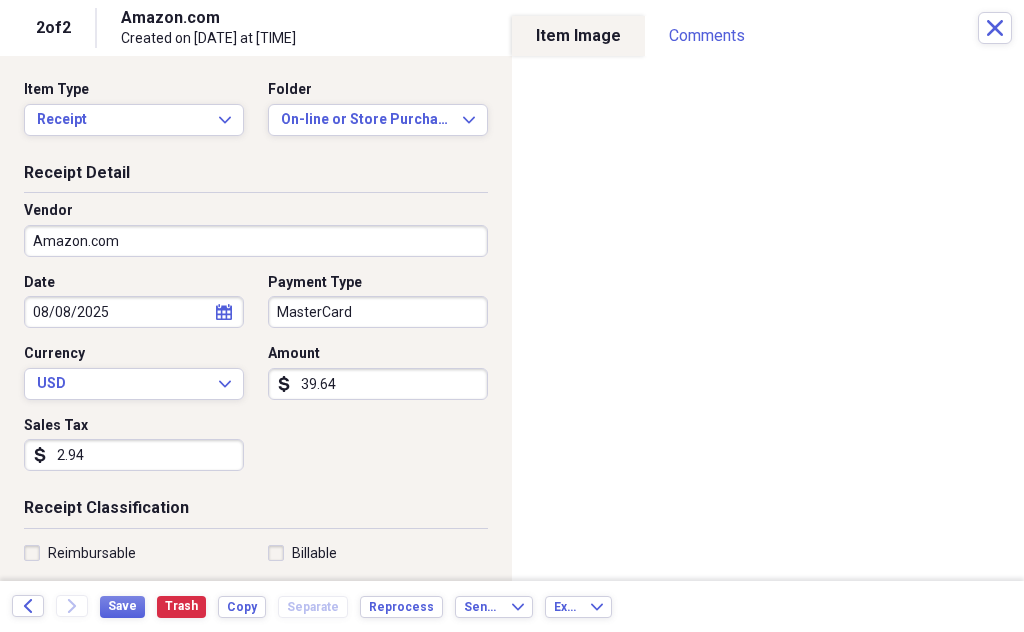 click on "Amazon.com" at bounding box center [256, 241] 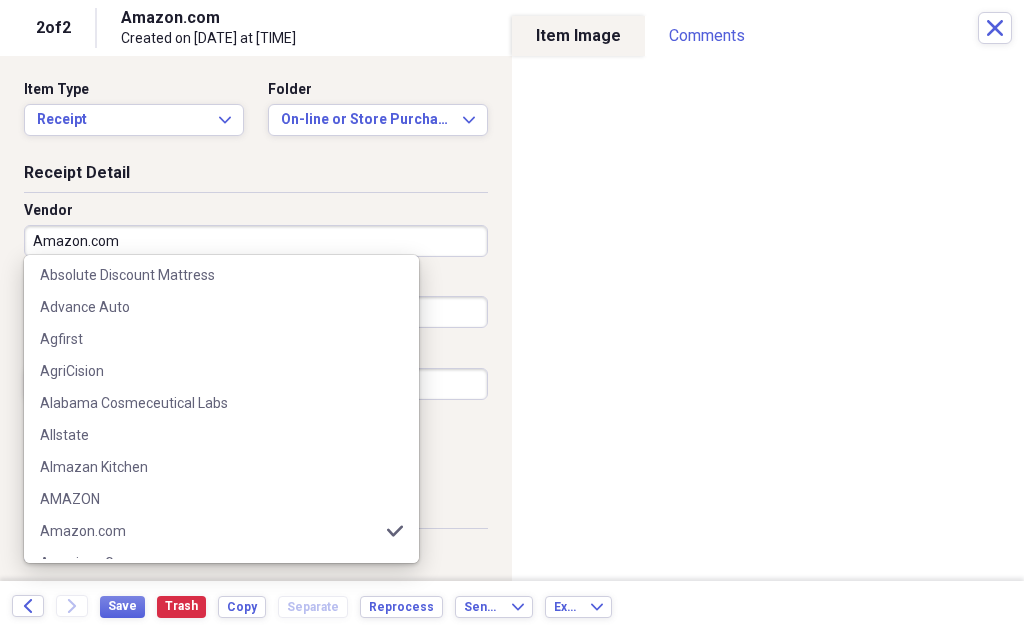 scroll, scrollTop: 128, scrollLeft: 0, axis: vertical 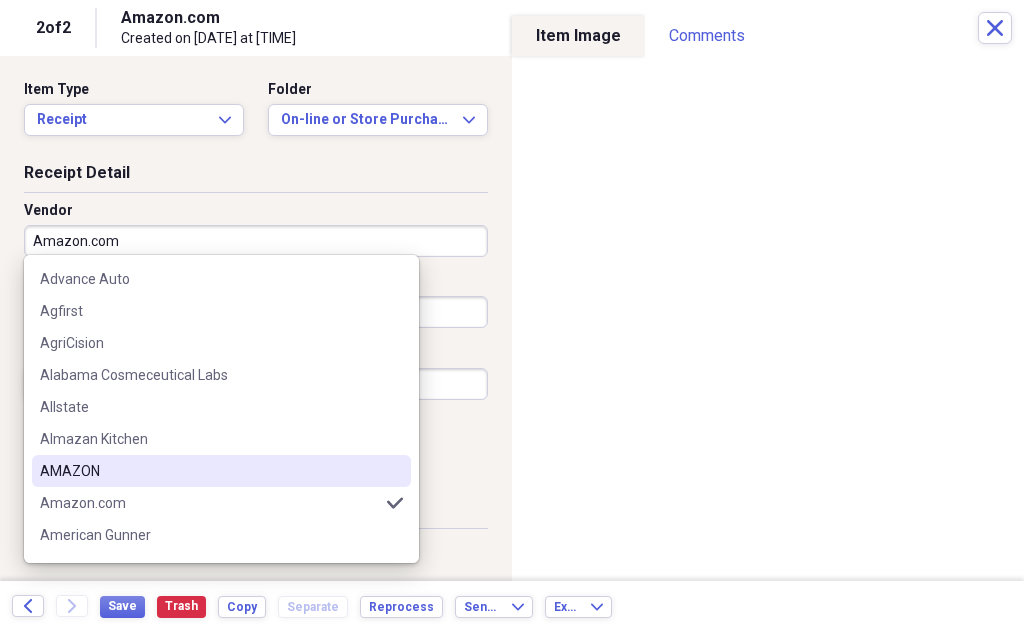 click on "AMAZON" at bounding box center (209, 471) 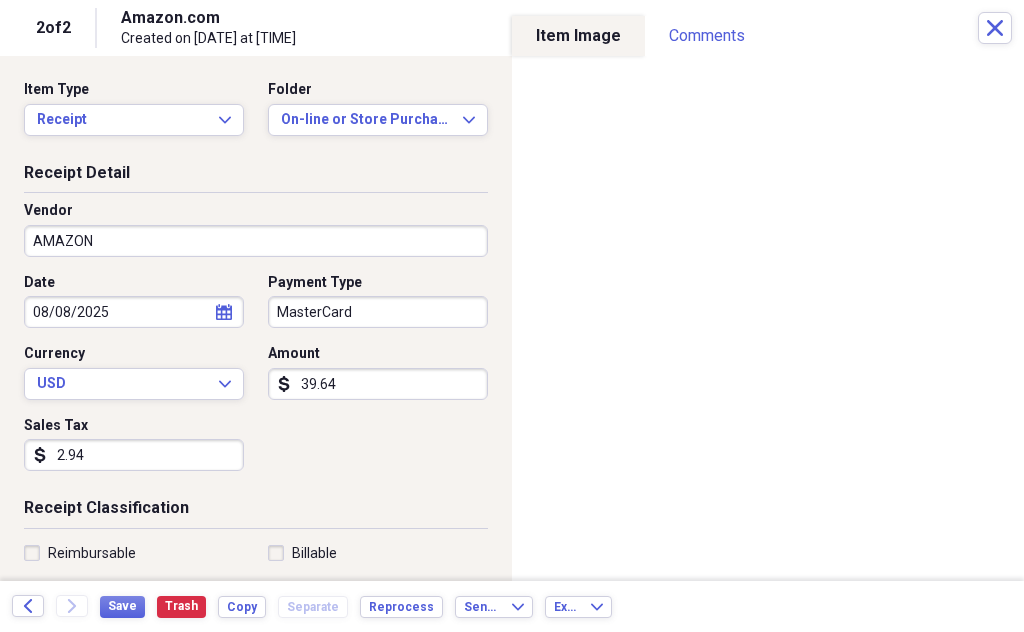 type on "Health" 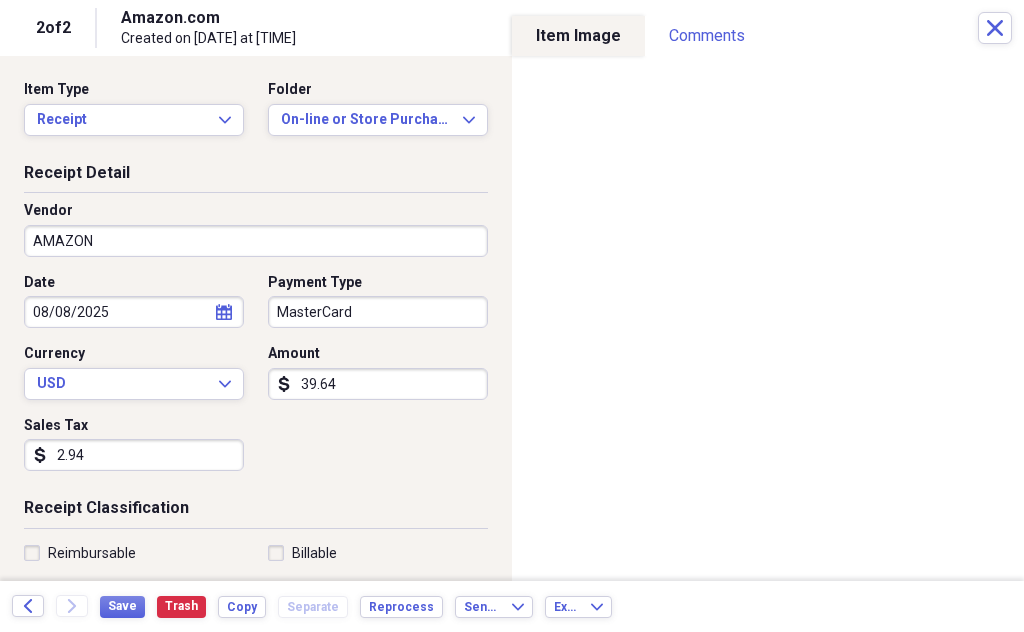 click on "MasterCard" at bounding box center (378, 312) 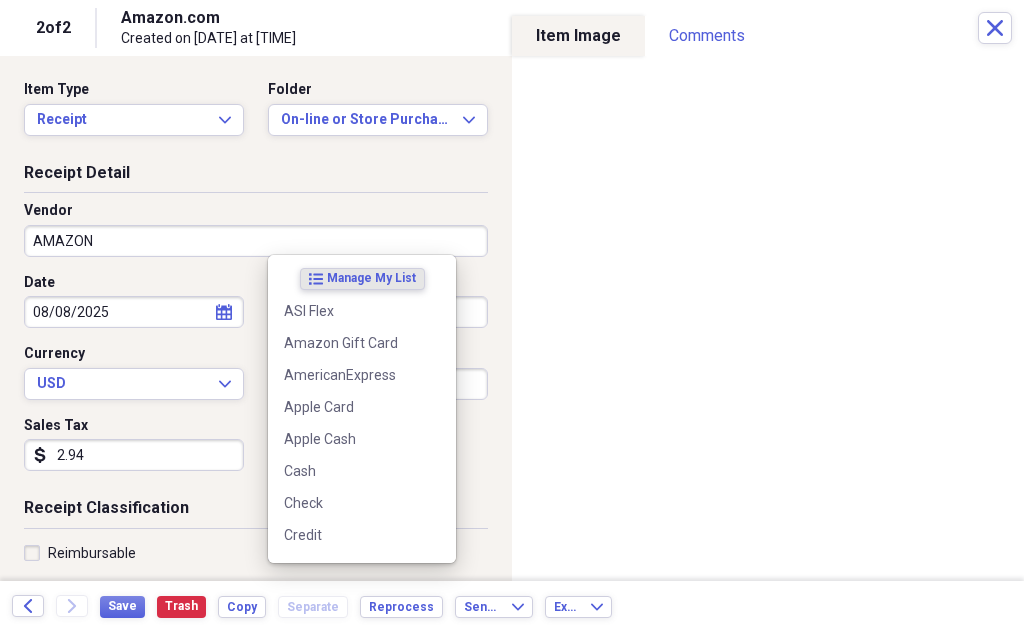click on "Apple Card" at bounding box center [350, 407] 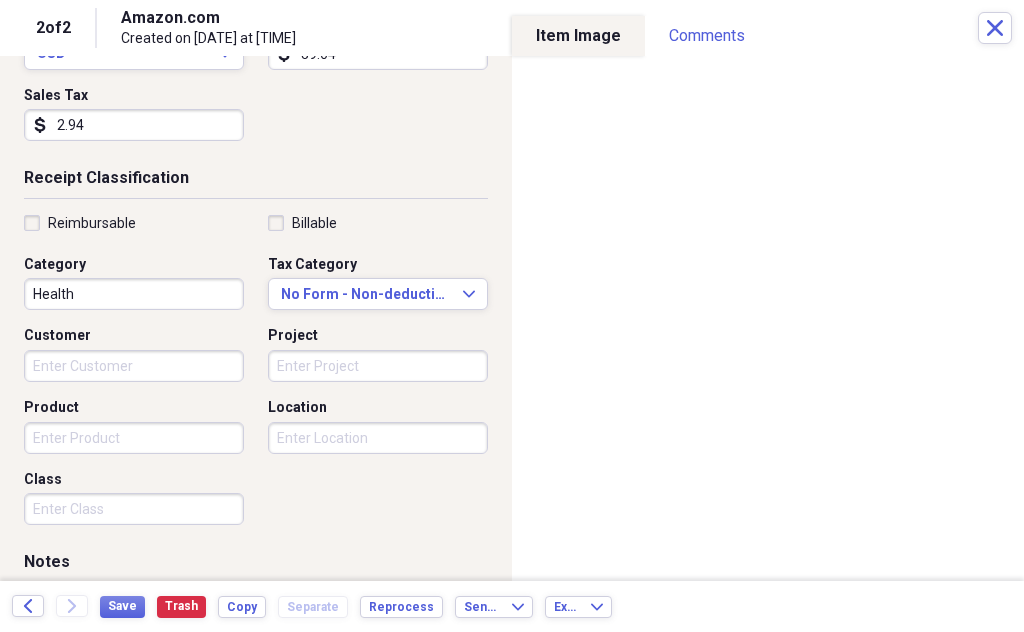 scroll, scrollTop: 334, scrollLeft: 0, axis: vertical 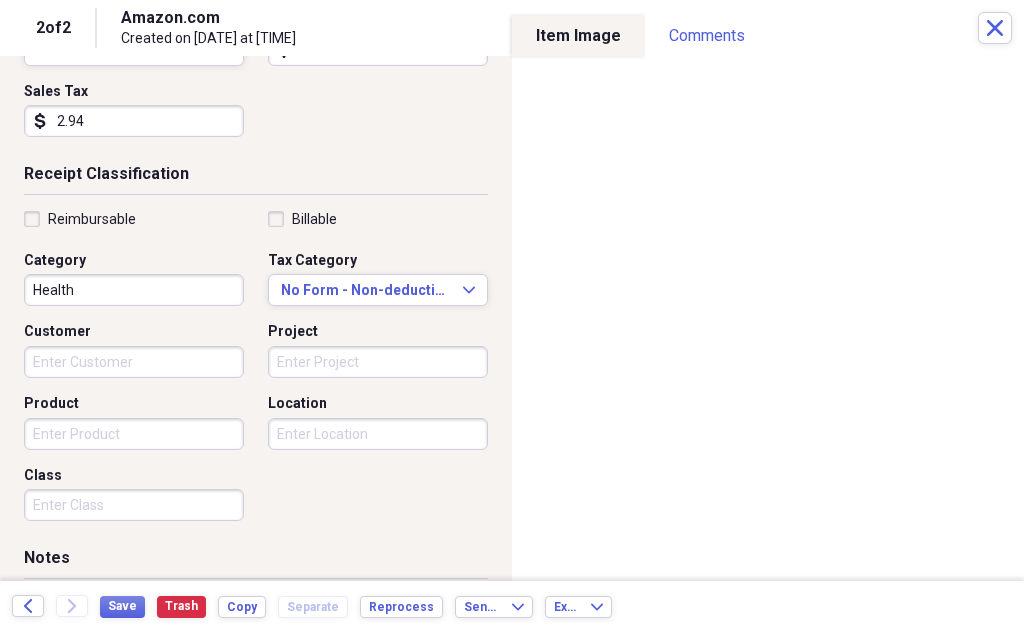 click on "Health" at bounding box center (134, 290) 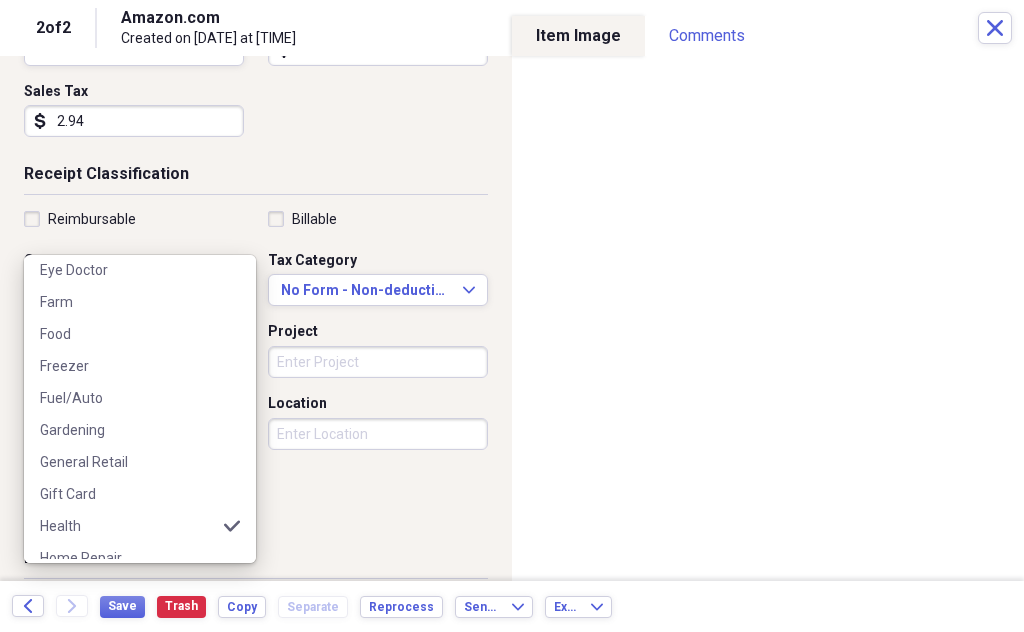 scroll, scrollTop: 778, scrollLeft: 0, axis: vertical 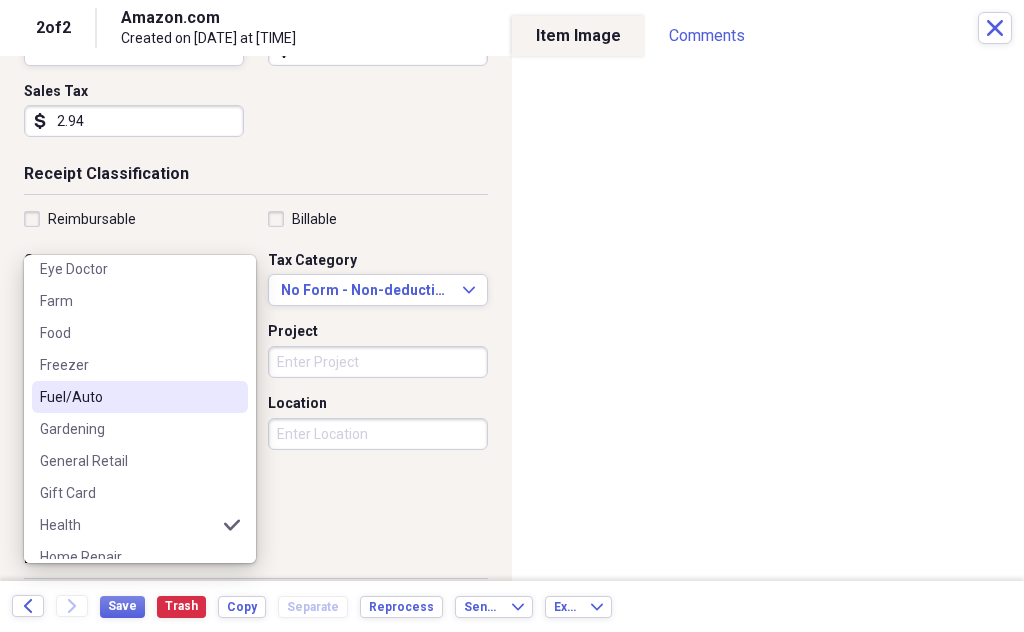 click on "Fuel/Auto" at bounding box center (128, 397) 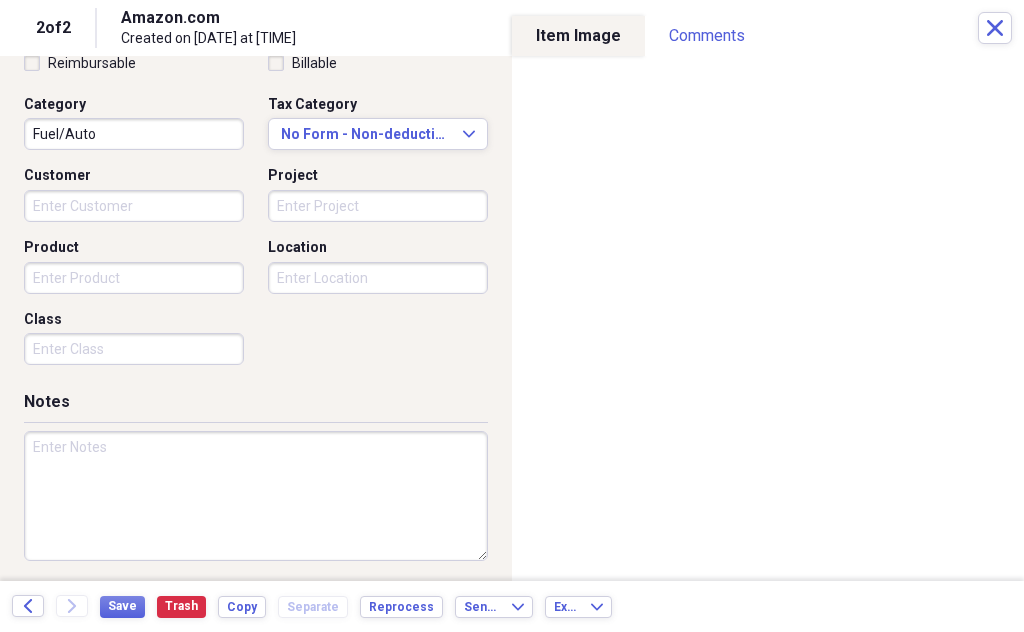 scroll, scrollTop: 489, scrollLeft: 0, axis: vertical 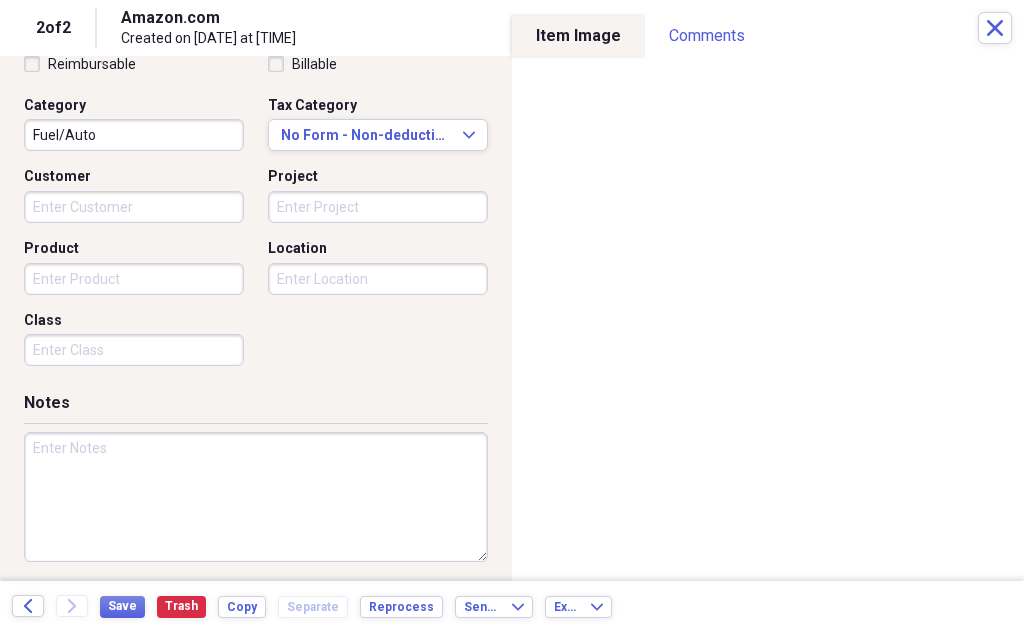 click at bounding box center (256, 497) 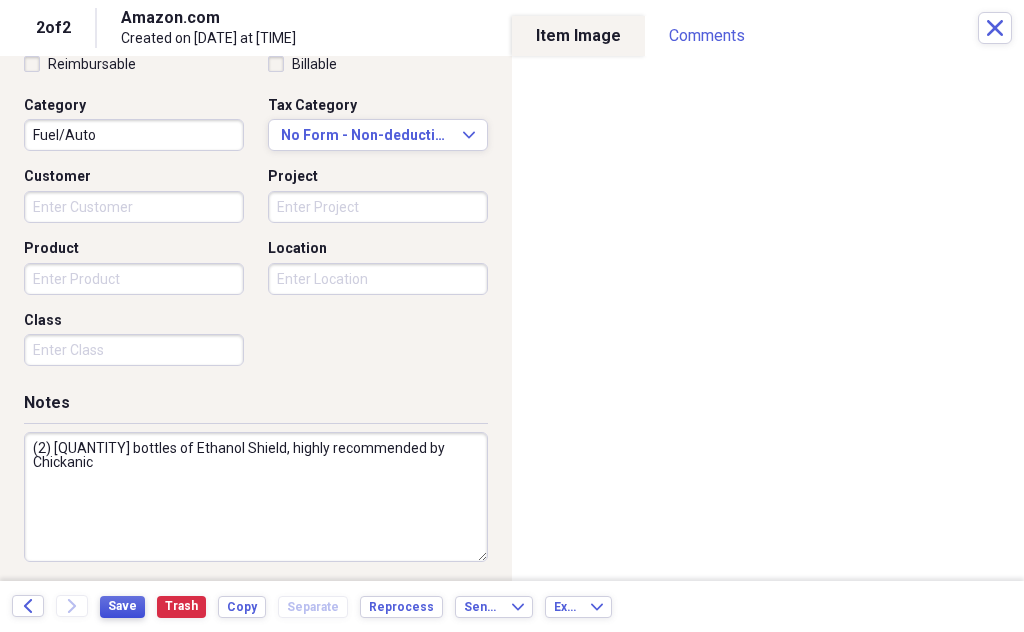type on "(2) [QUANTITY] bottles of Ethanol Shield, highly recommended by Chickanic" 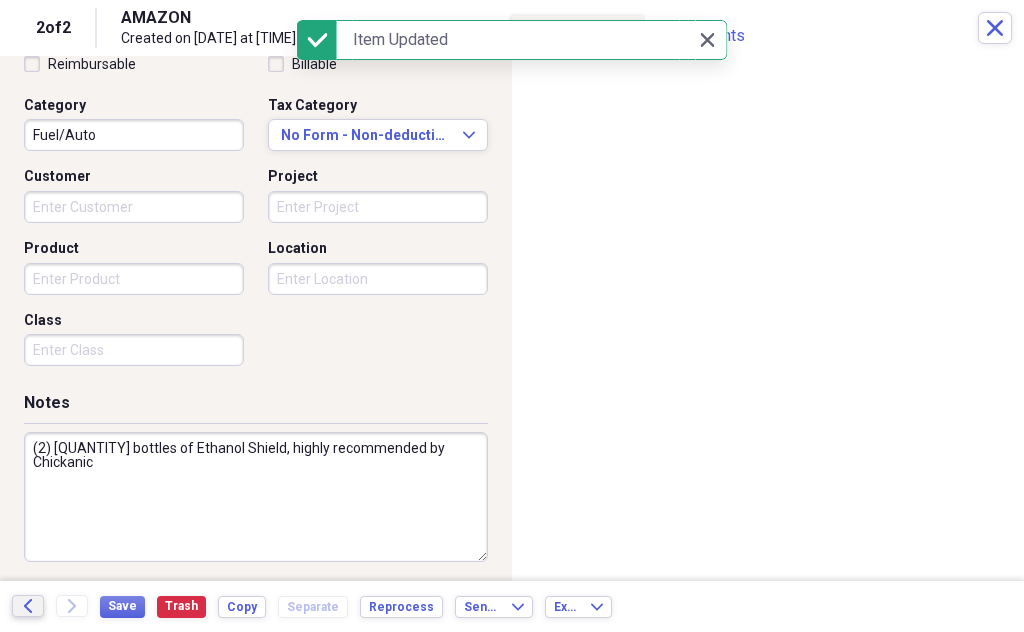 click on "Back" 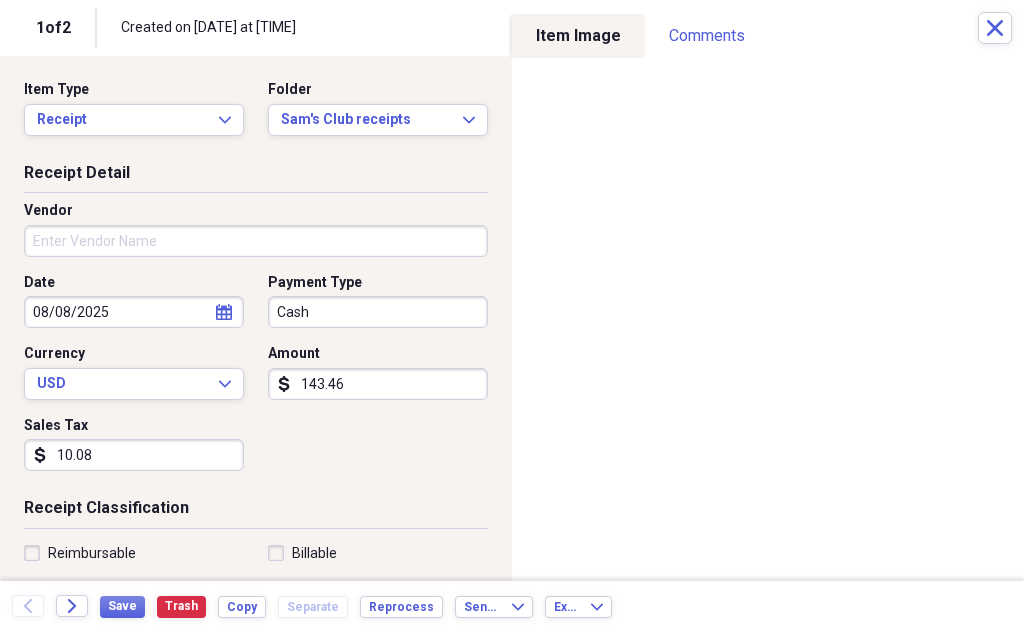 click on "Vendor" at bounding box center (256, 241) 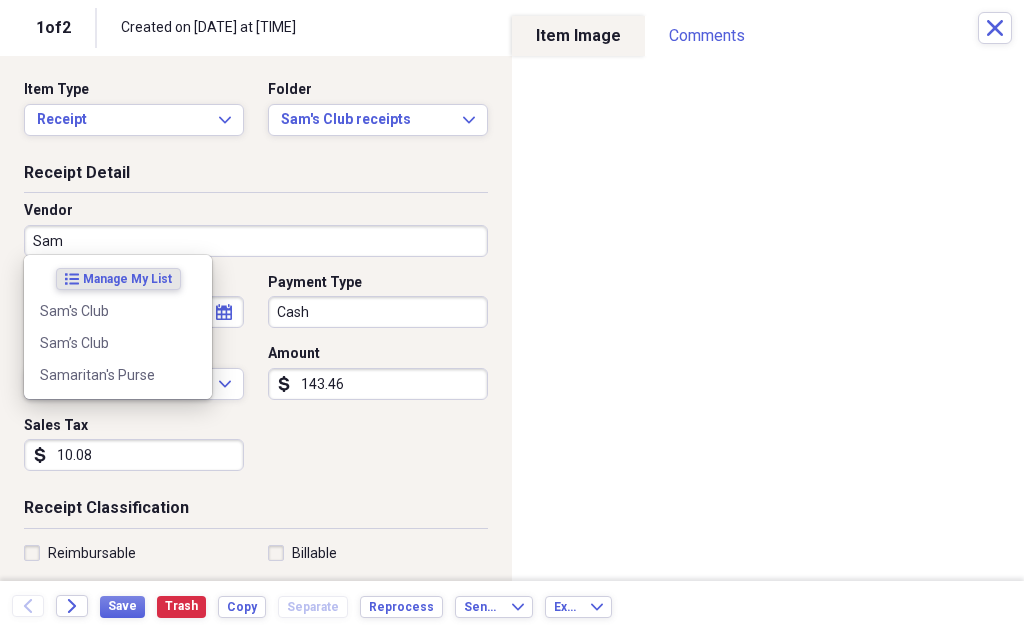 click on "Sam’s Club" at bounding box center (106, 343) 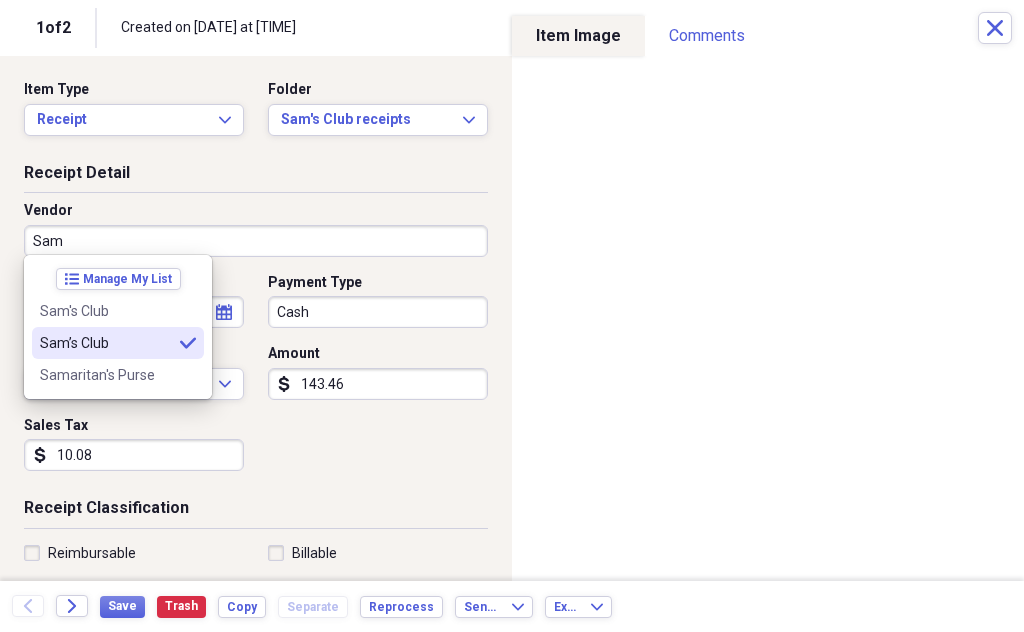 type on "Sam’s Club" 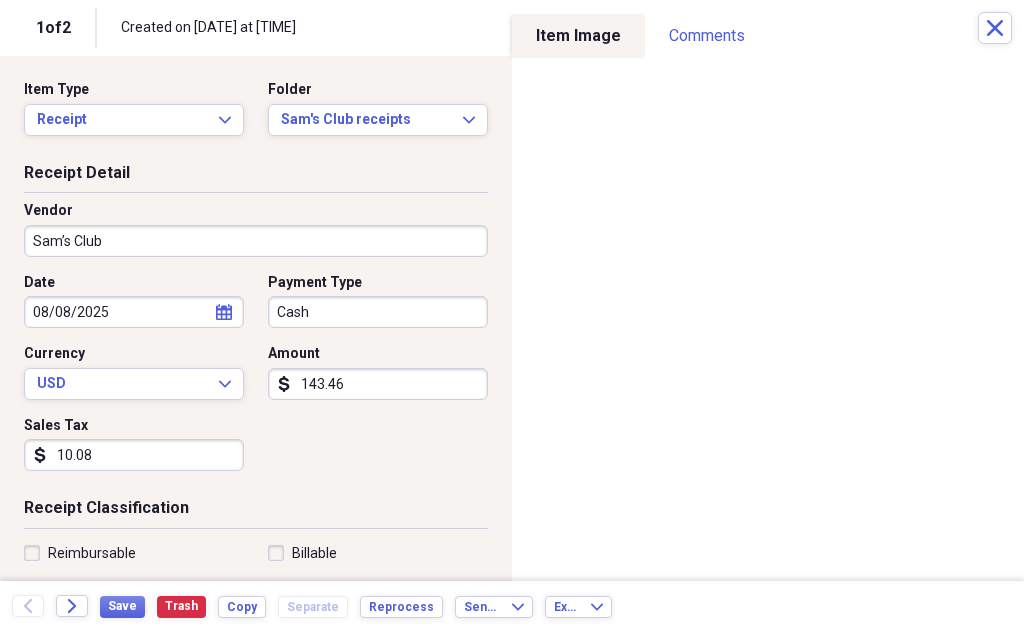 click on "Cash" at bounding box center [378, 312] 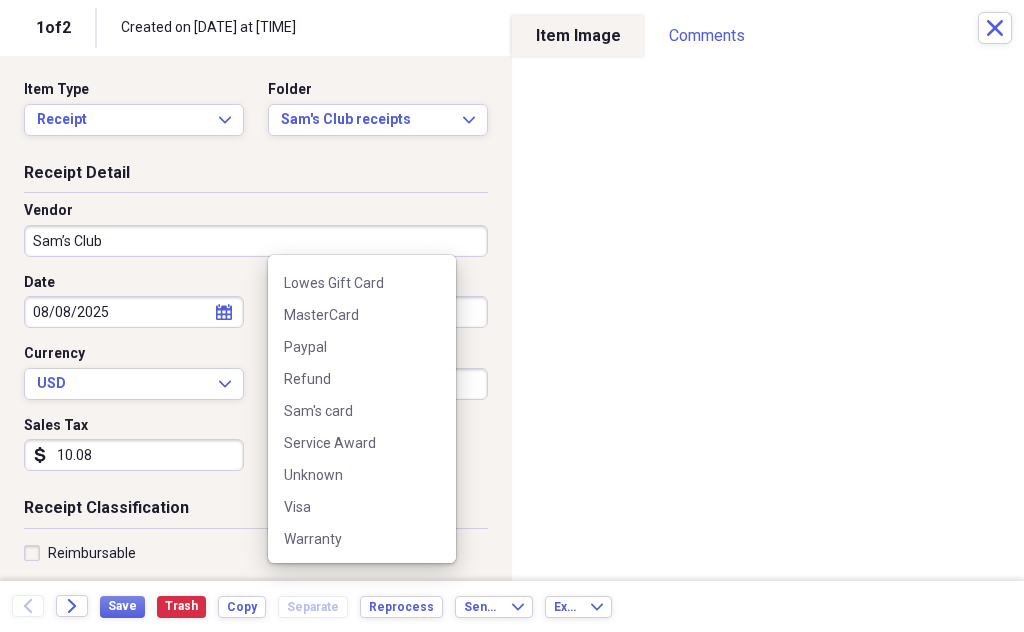 scroll, scrollTop: 540, scrollLeft: 0, axis: vertical 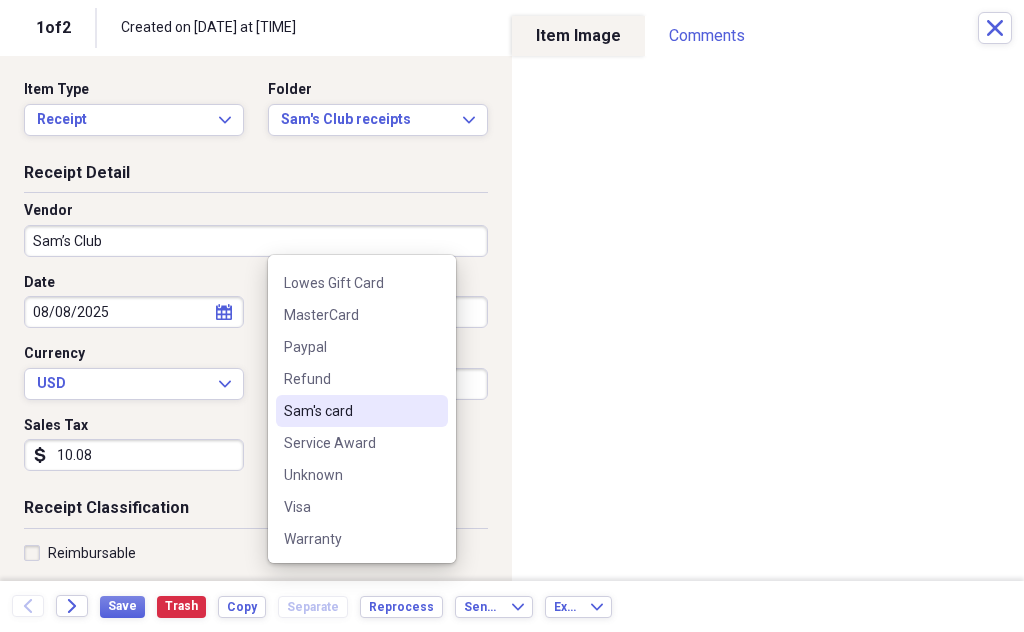 click on "Sam's card" at bounding box center (350, 411) 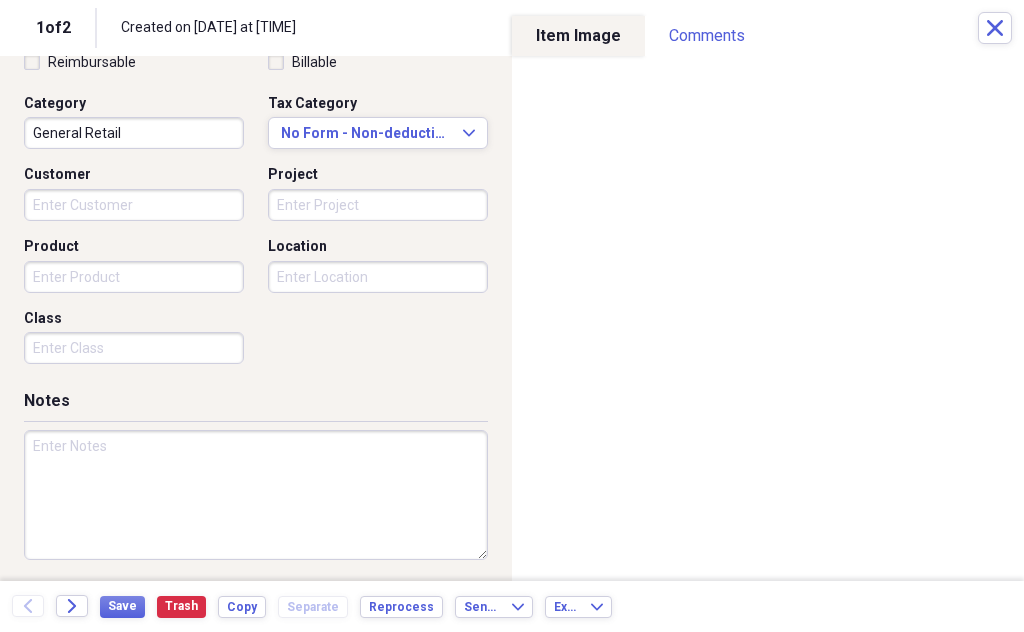 scroll, scrollTop: 489, scrollLeft: 0, axis: vertical 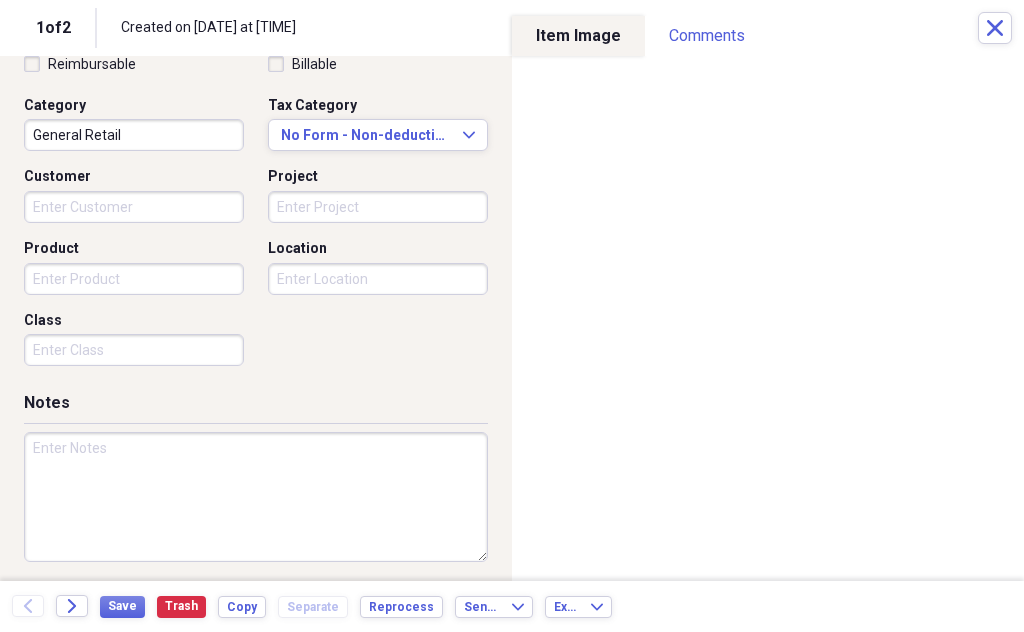 click at bounding box center (256, 497) 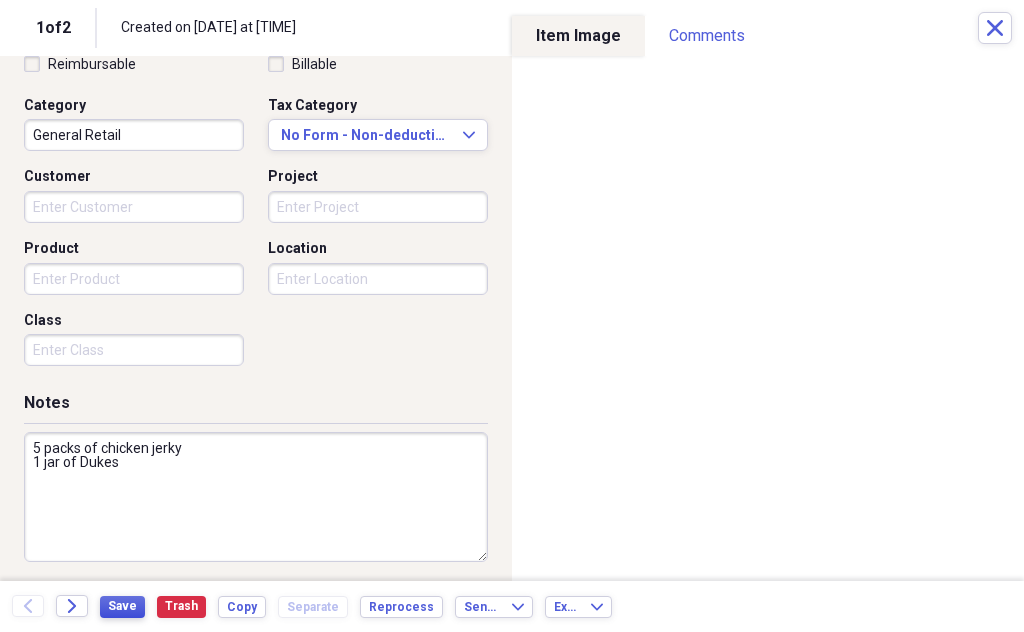 type on "5 packs of chicken jerky
1 jar of Dukes" 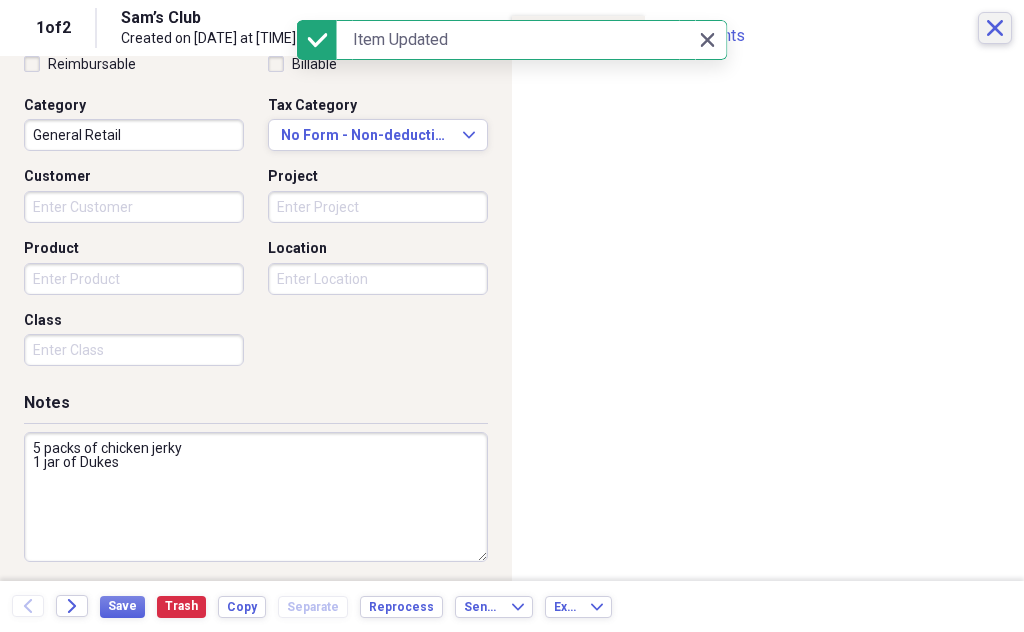click on "Close" 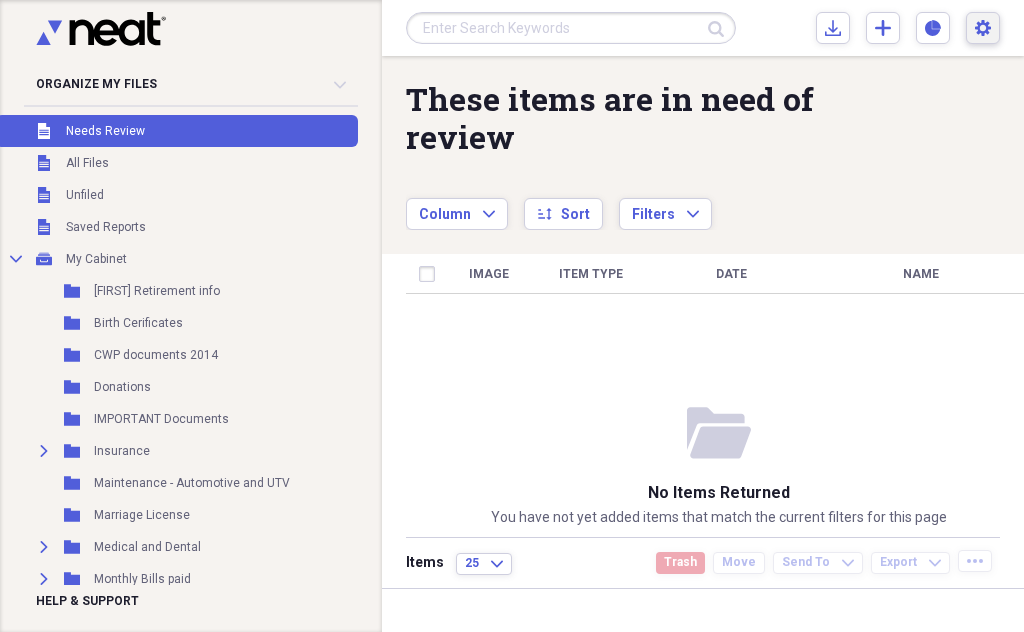 click on "Settings Michael Expand" at bounding box center [983, 28] 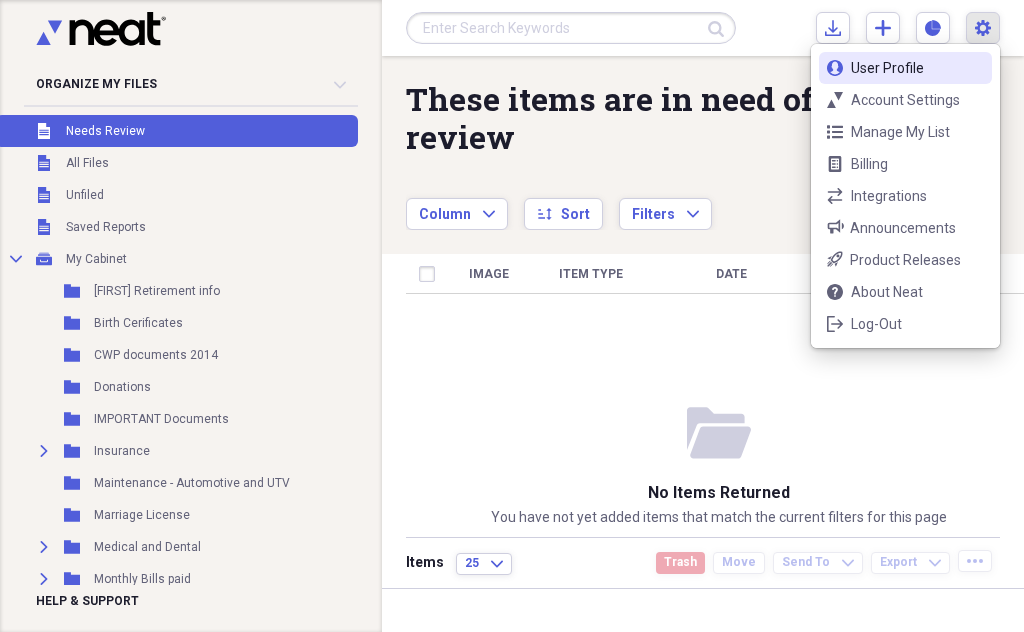 click on "Log-Out" at bounding box center [905, 324] 